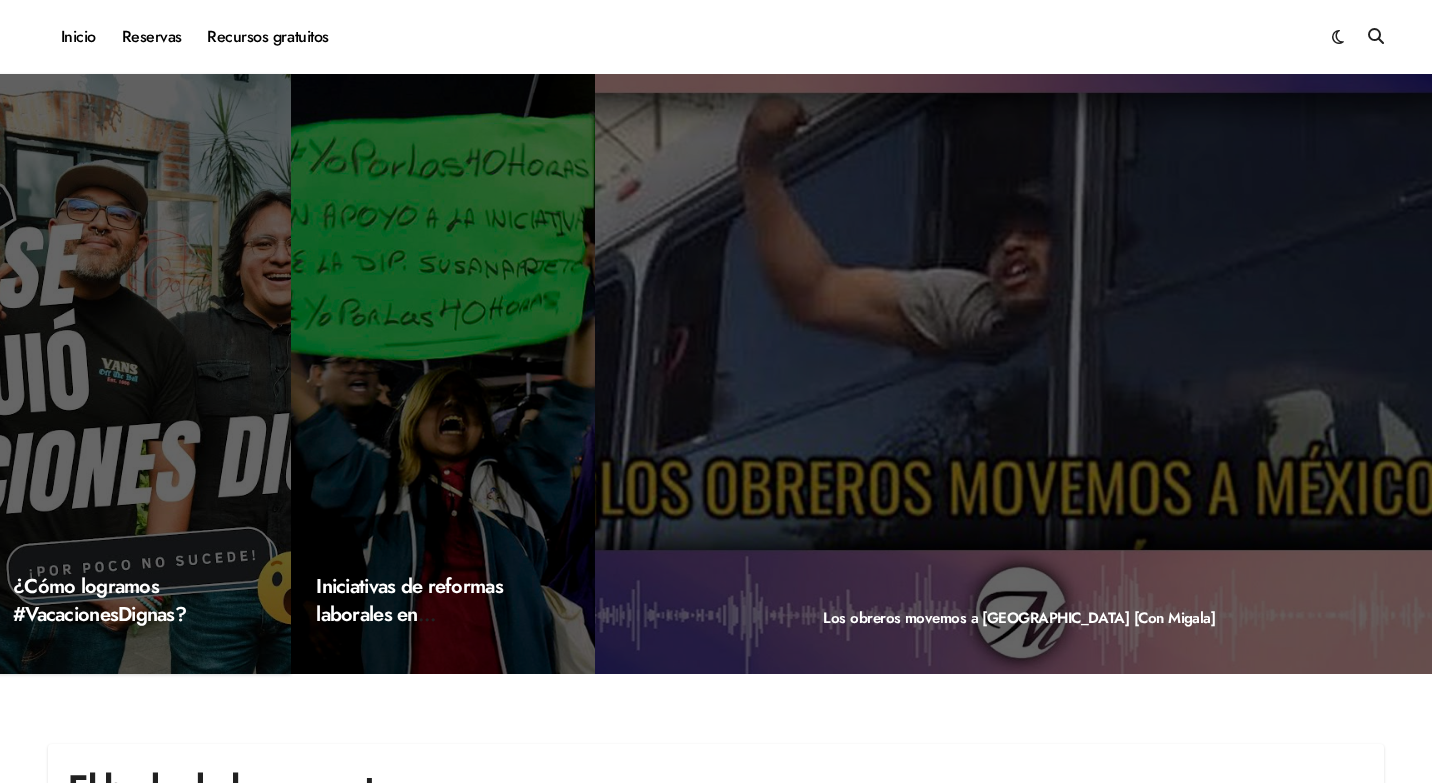 scroll, scrollTop: 0, scrollLeft: 0, axis: both 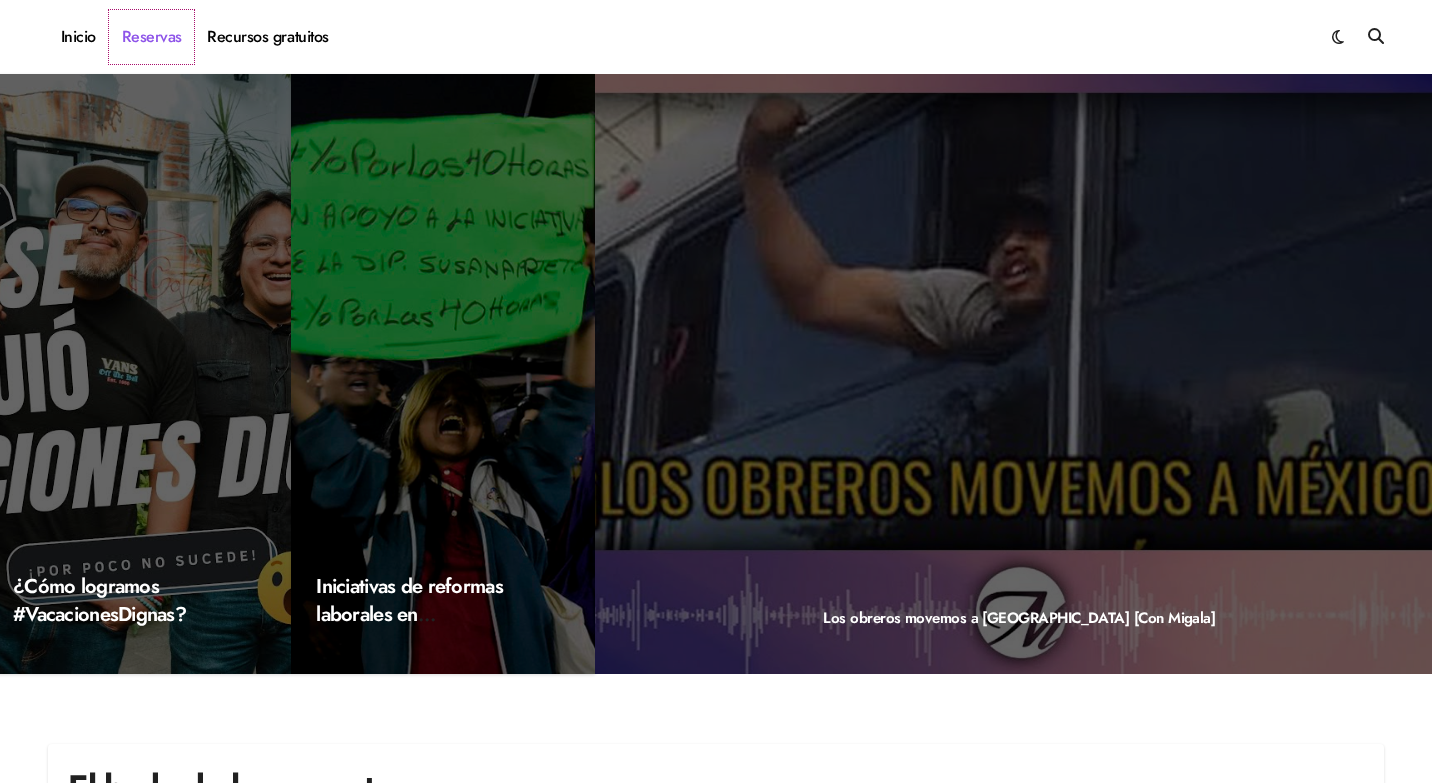 click on "Reservas" at bounding box center (152, 37) 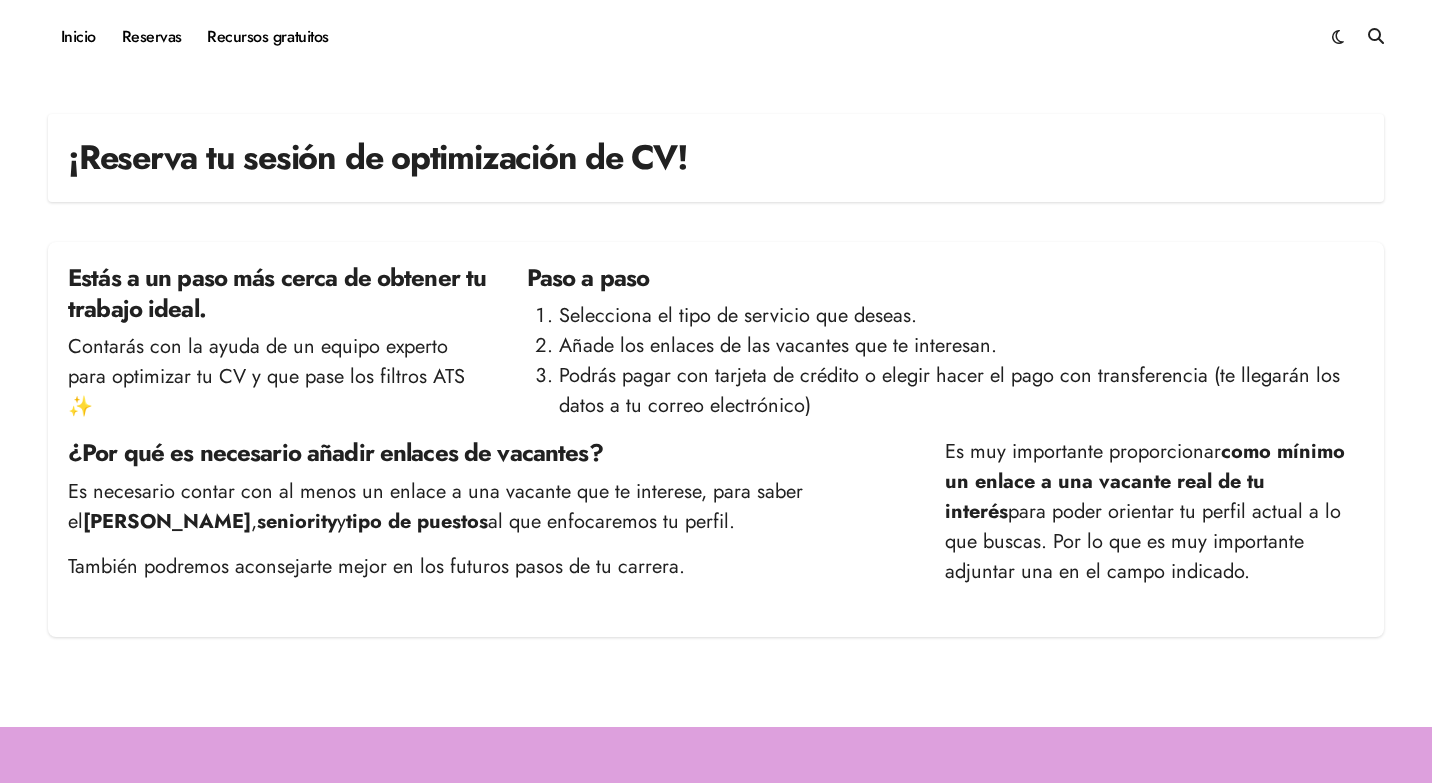 scroll, scrollTop: 0, scrollLeft: 0, axis: both 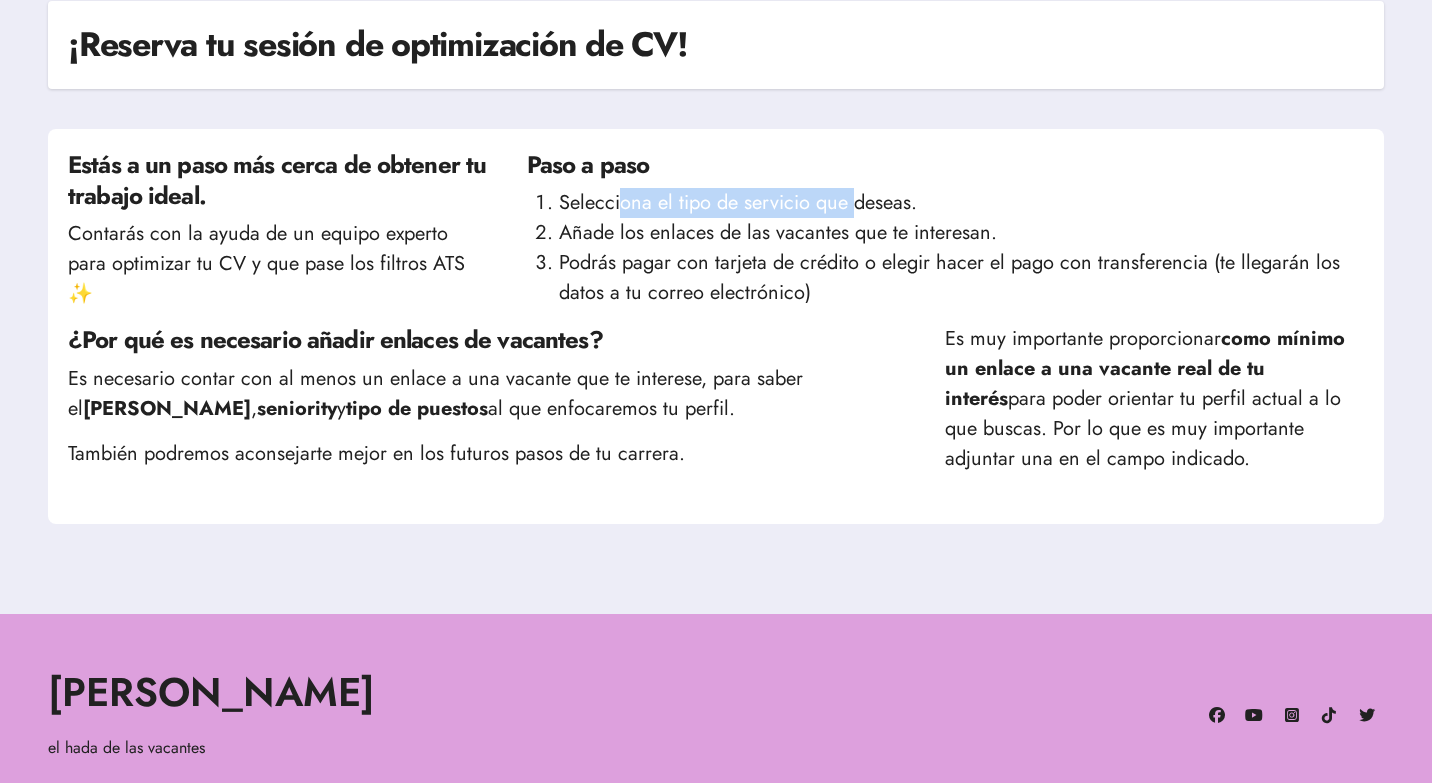 drag, startPoint x: 622, startPoint y: 195, endPoint x: 853, endPoint y: 194, distance: 231.00217 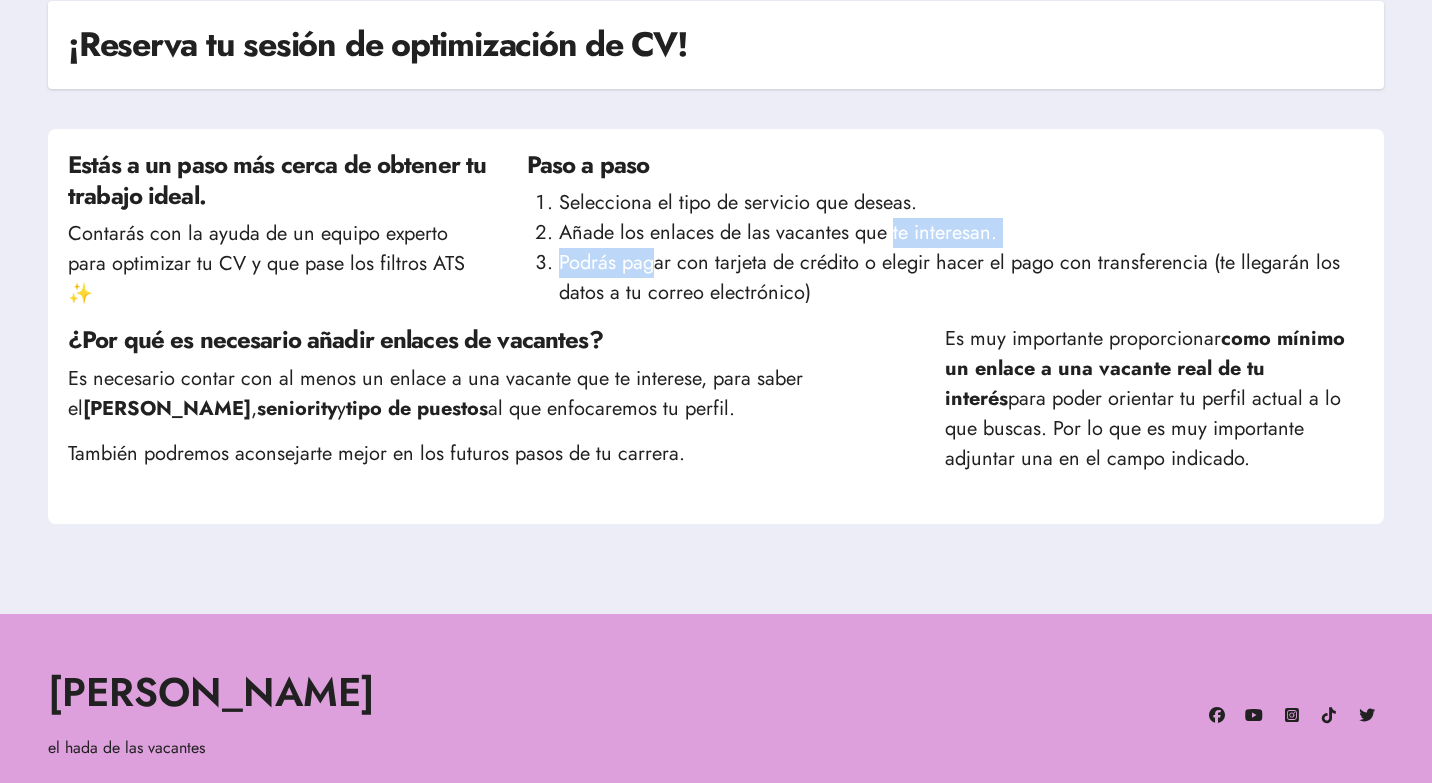drag, startPoint x: 652, startPoint y: 250, endPoint x: 892, endPoint y: 246, distance: 240.03333 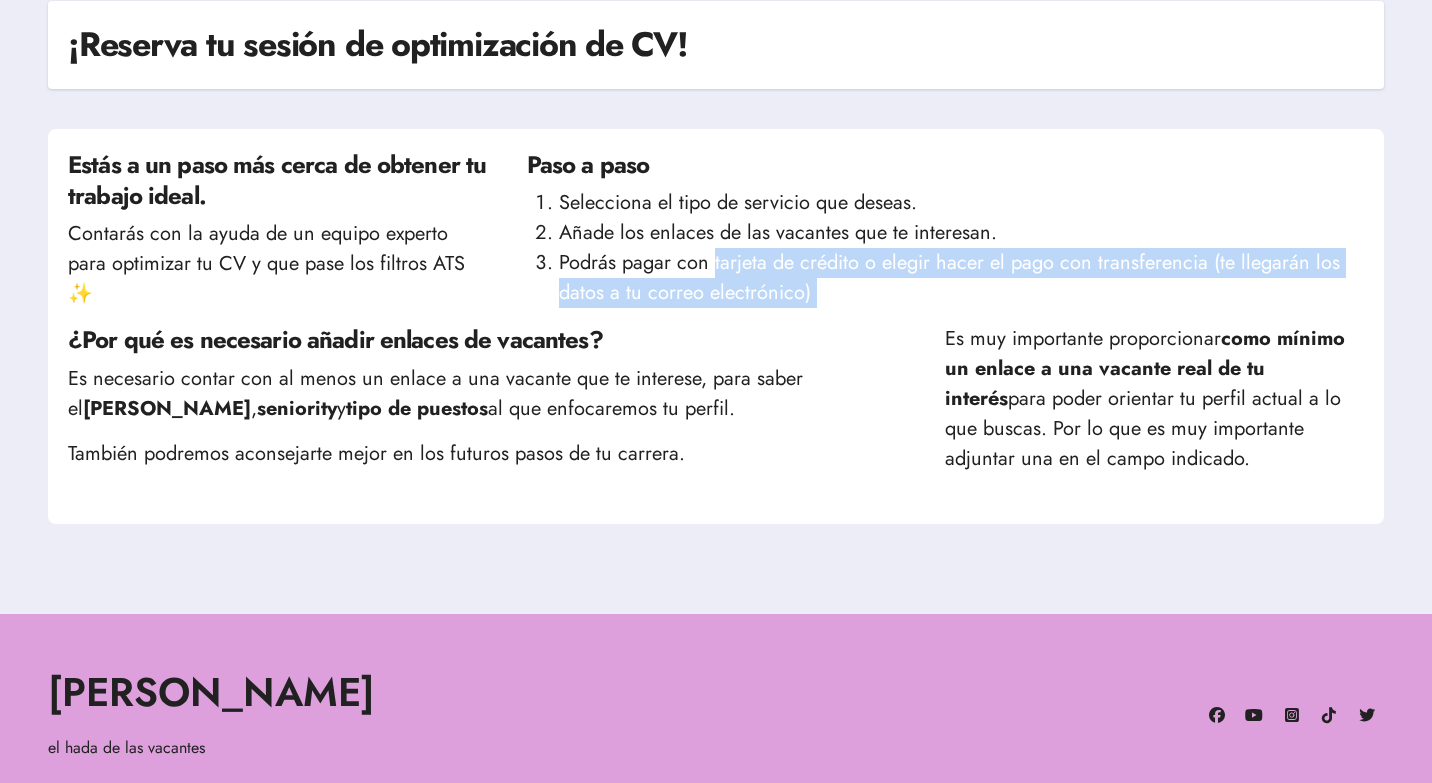 drag, startPoint x: 719, startPoint y: 271, endPoint x: 897, endPoint y: 313, distance: 182.88794 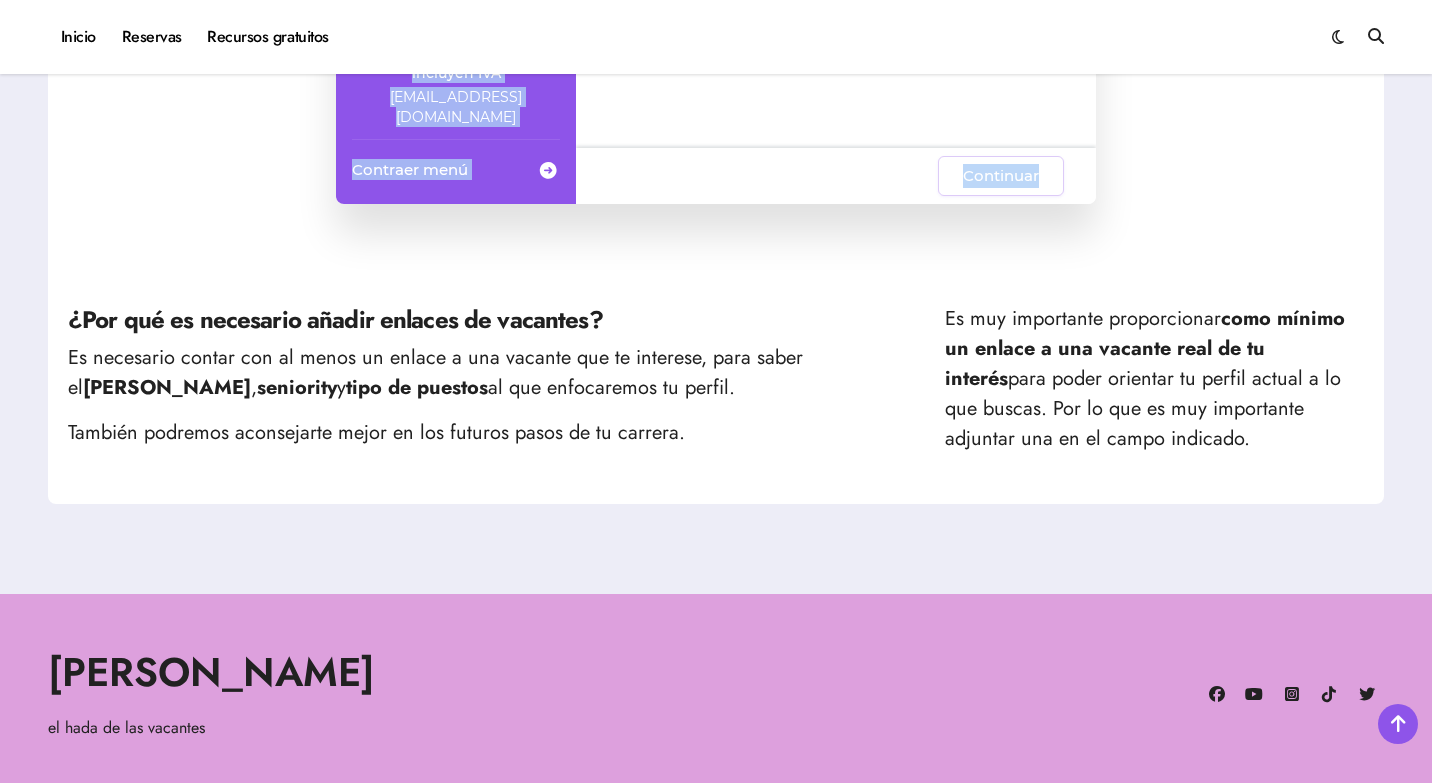 scroll, scrollTop: 827, scrollLeft: 0, axis: vertical 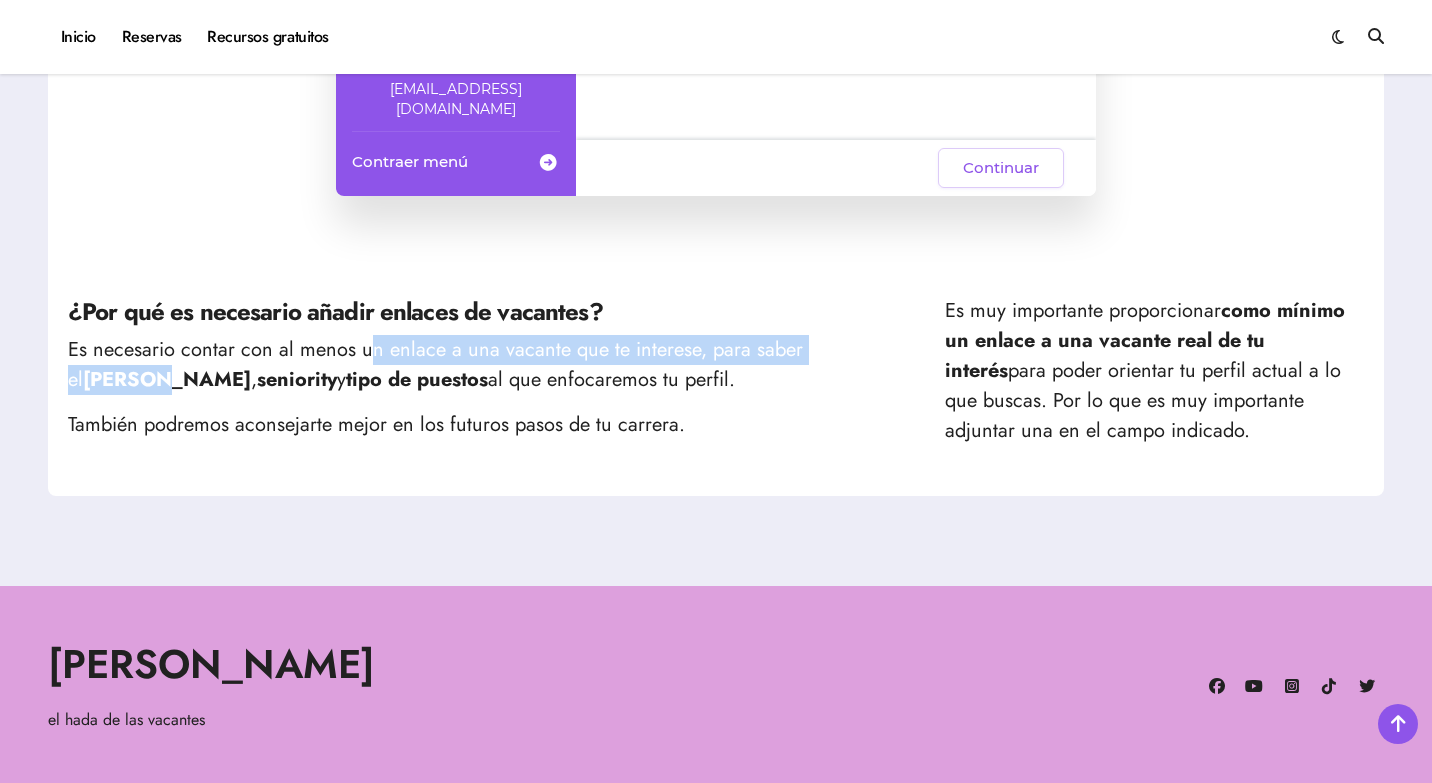 drag, startPoint x: 363, startPoint y: 356, endPoint x: 886, endPoint y: 363, distance: 523.0468 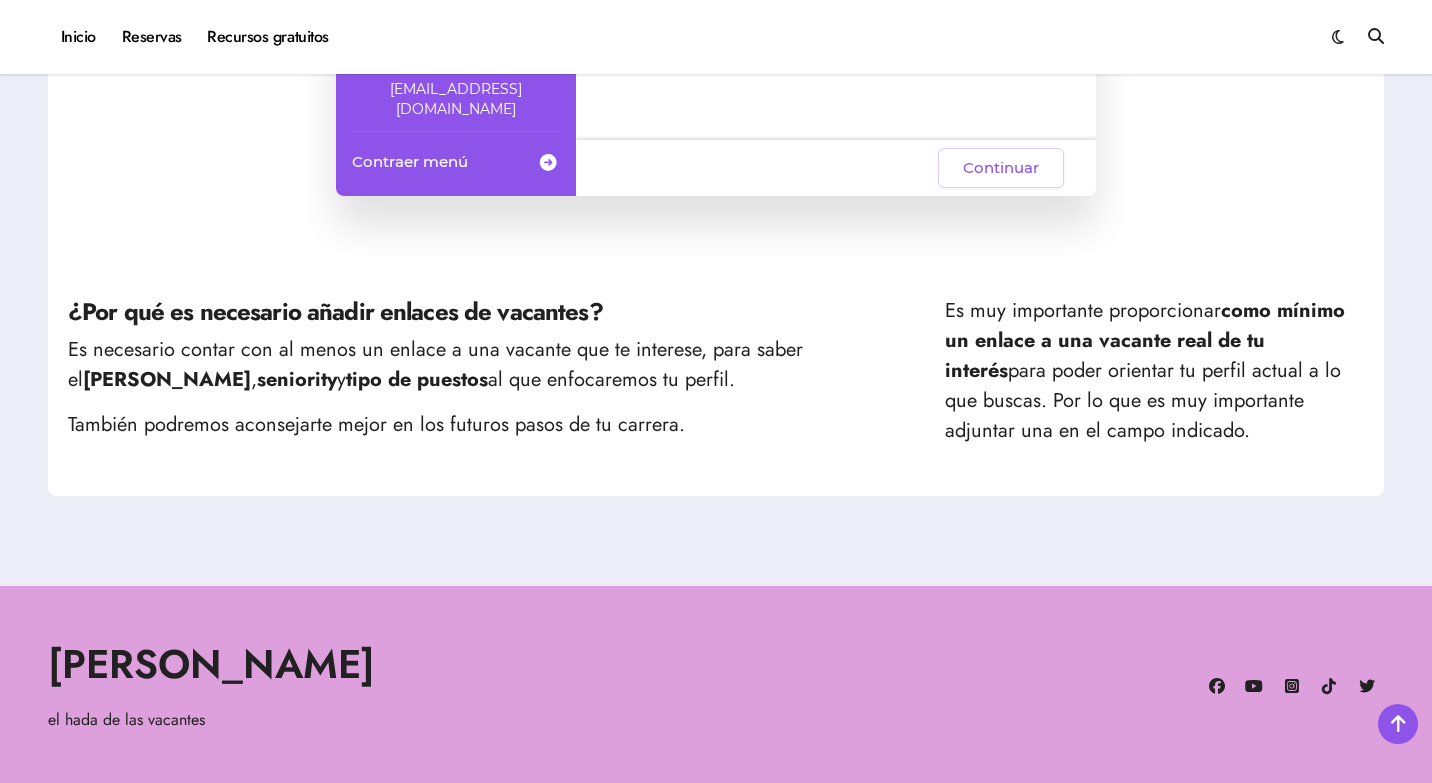 click on "También podremos aconsejarte mejor en los futuros pasos de tu carrera." at bounding box center [486, 425] 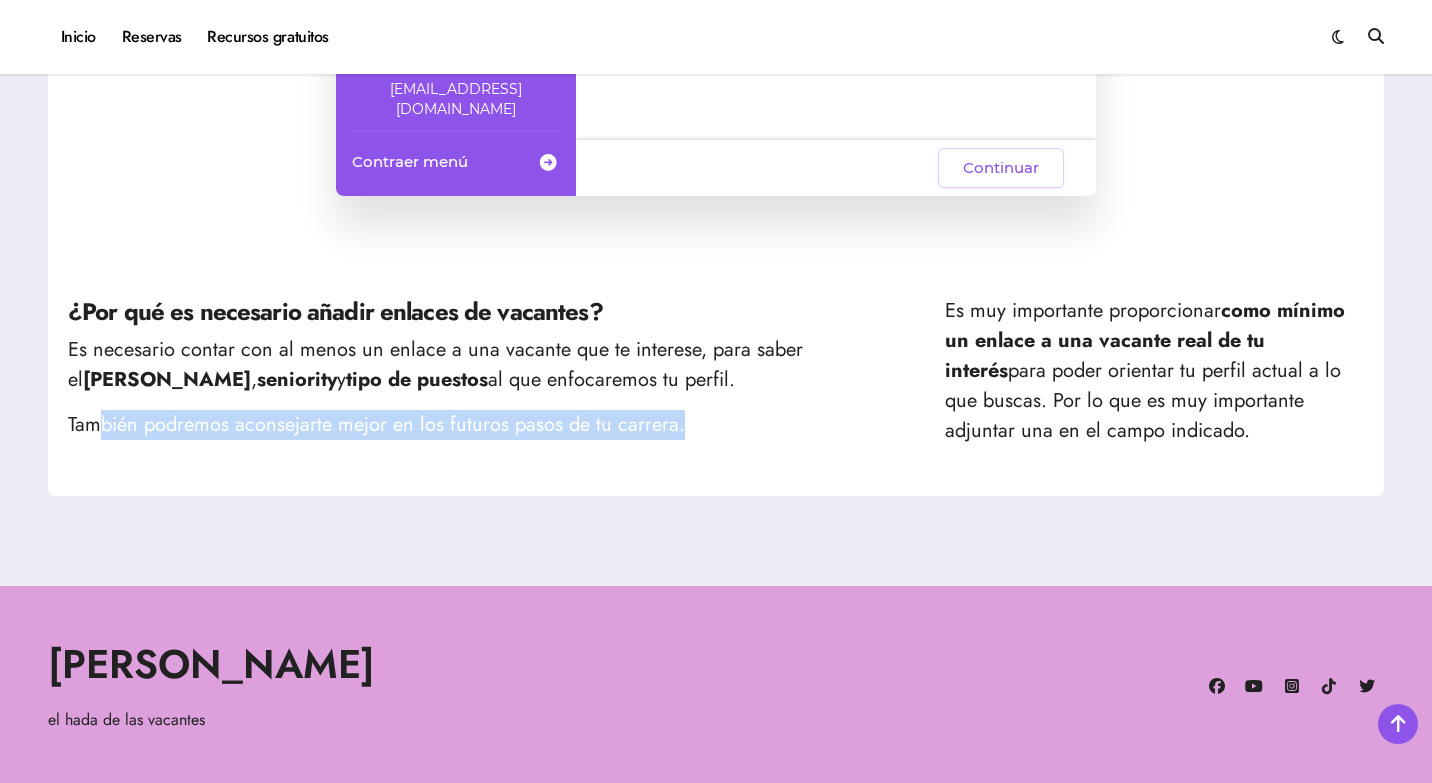 drag, startPoint x: 97, startPoint y: 426, endPoint x: 692, endPoint y: 445, distance: 595.3033 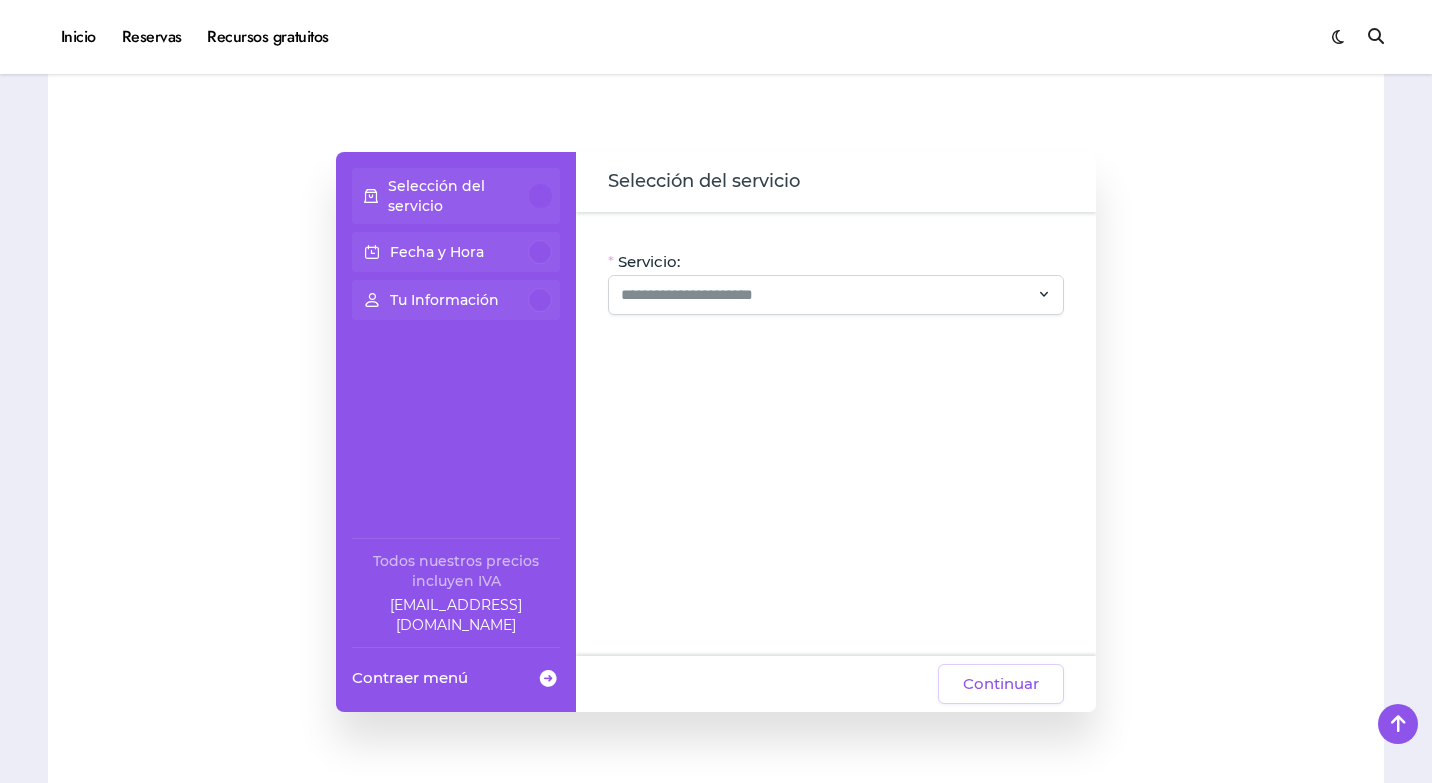 scroll, scrollTop: 296, scrollLeft: 0, axis: vertical 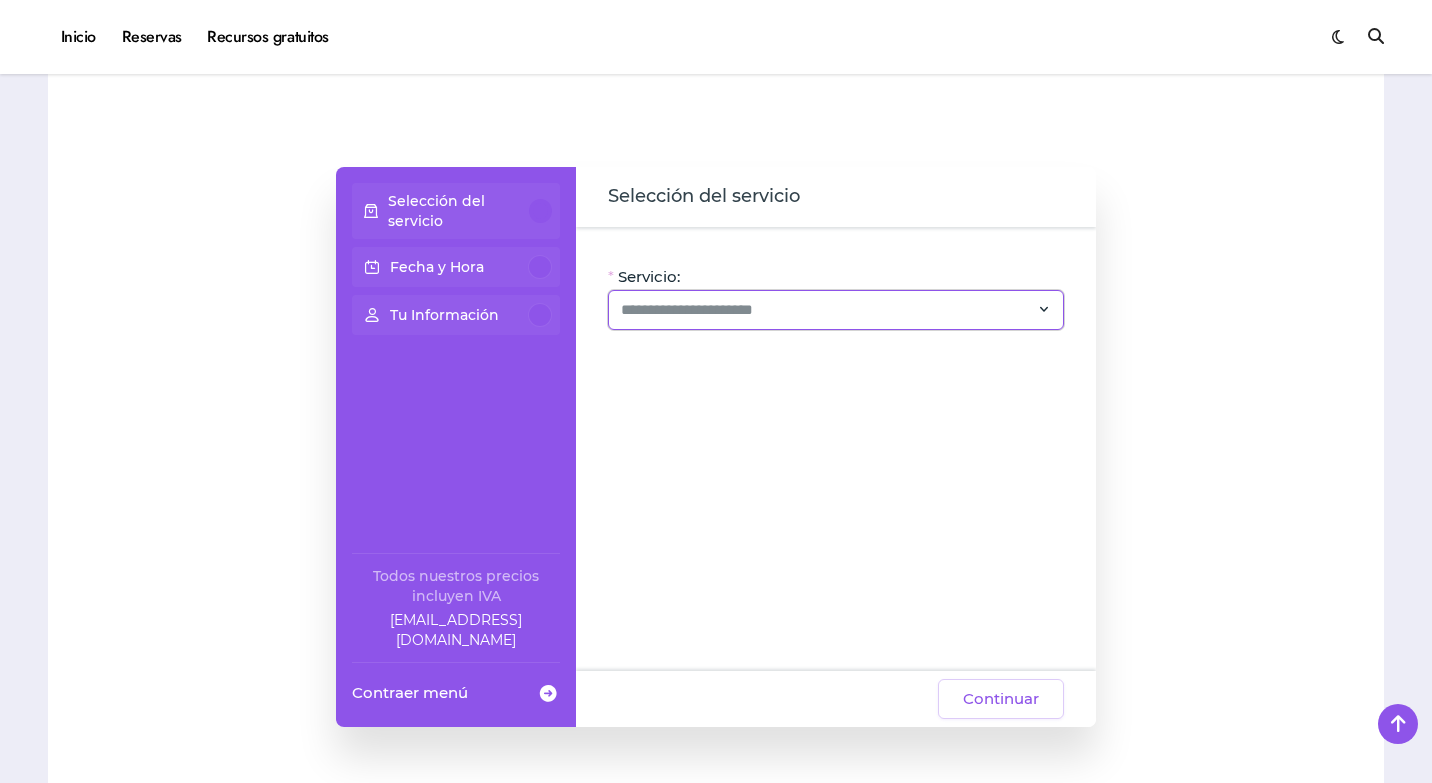 click 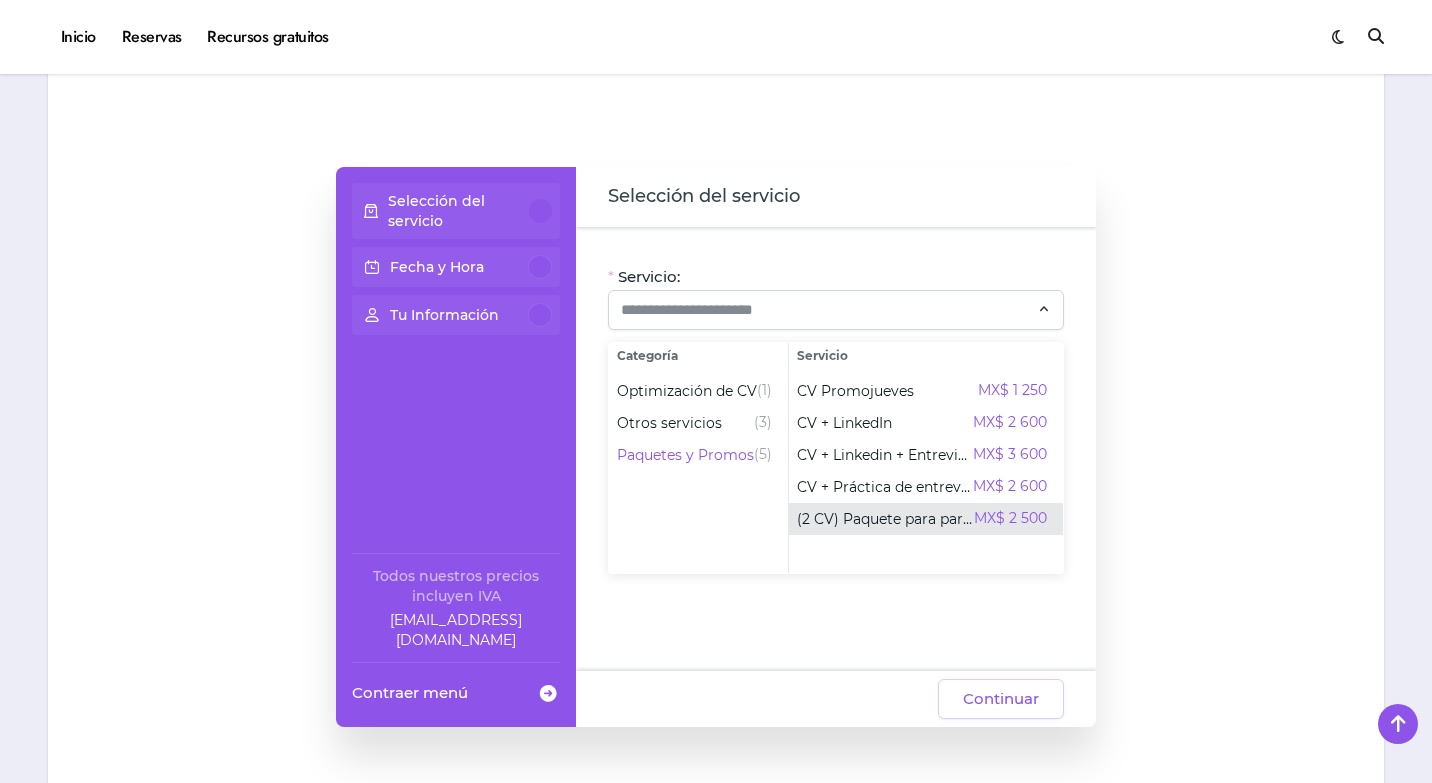 click on "(2 CV) Paquete para parejas" at bounding box center (885, 519) 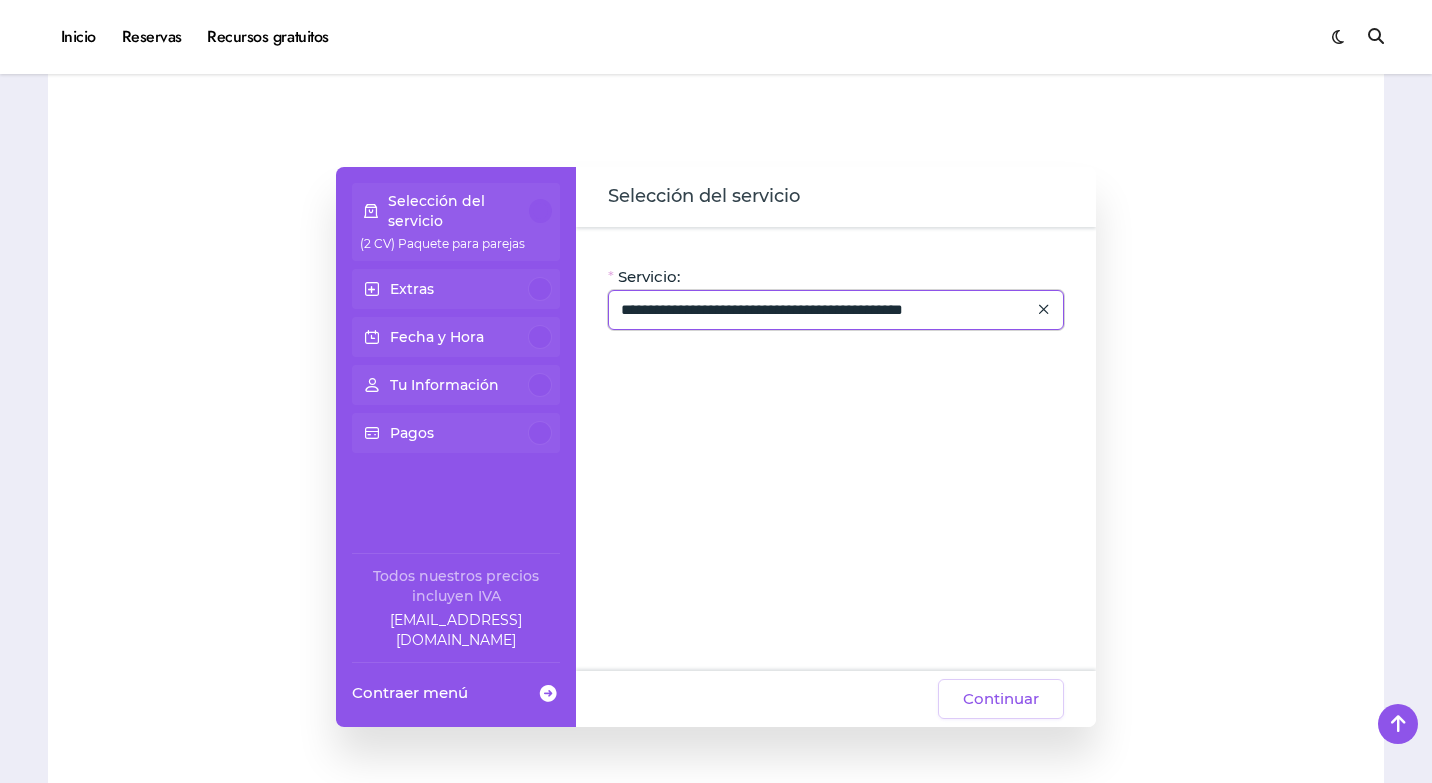click on "**********" 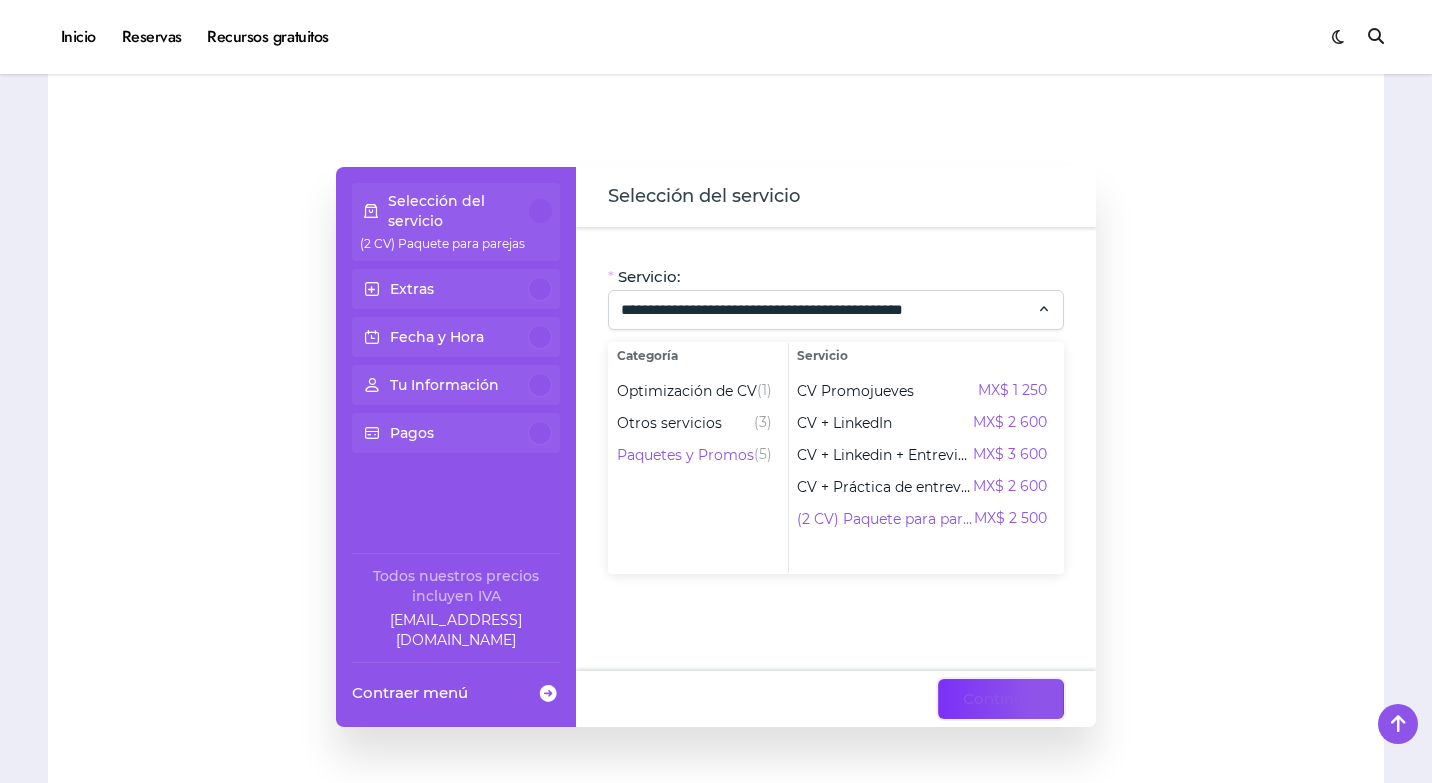 click on "Continuar" at bounding box center [1001, 699] 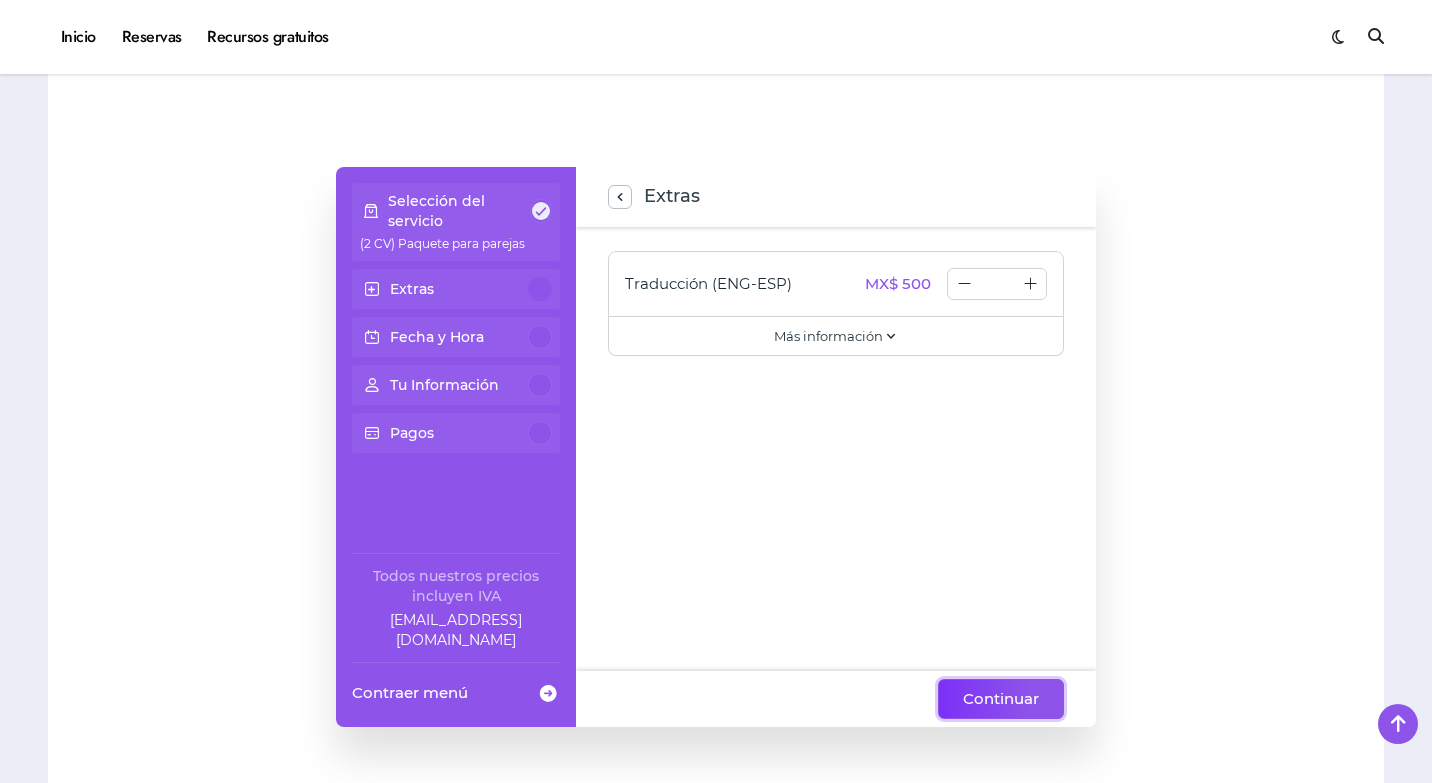 click on "Continuar" at bounding box center (1001, 699) 